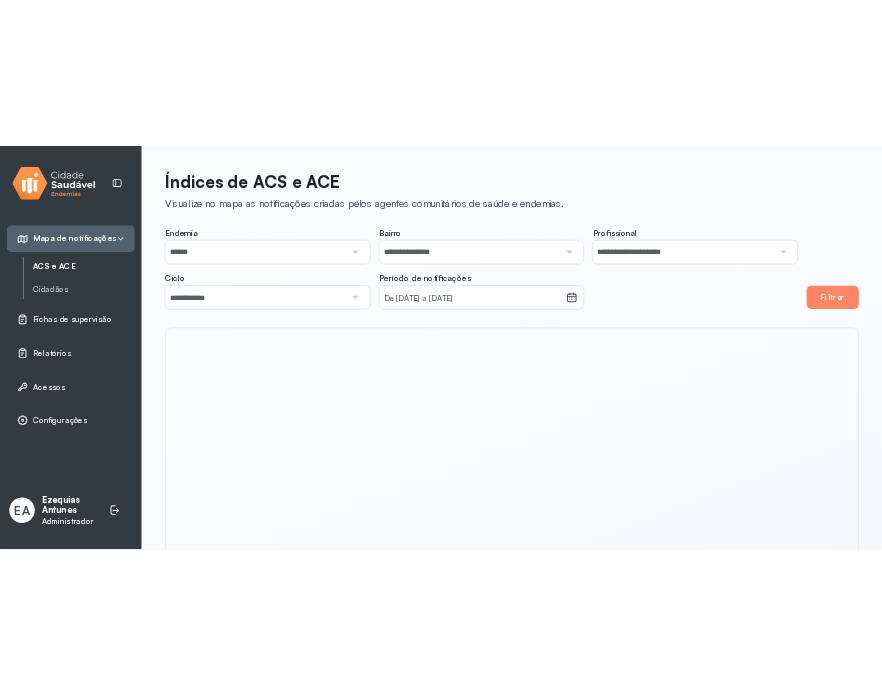 scroll, scrollTop: 0, scrollLeft: 0, axis: both 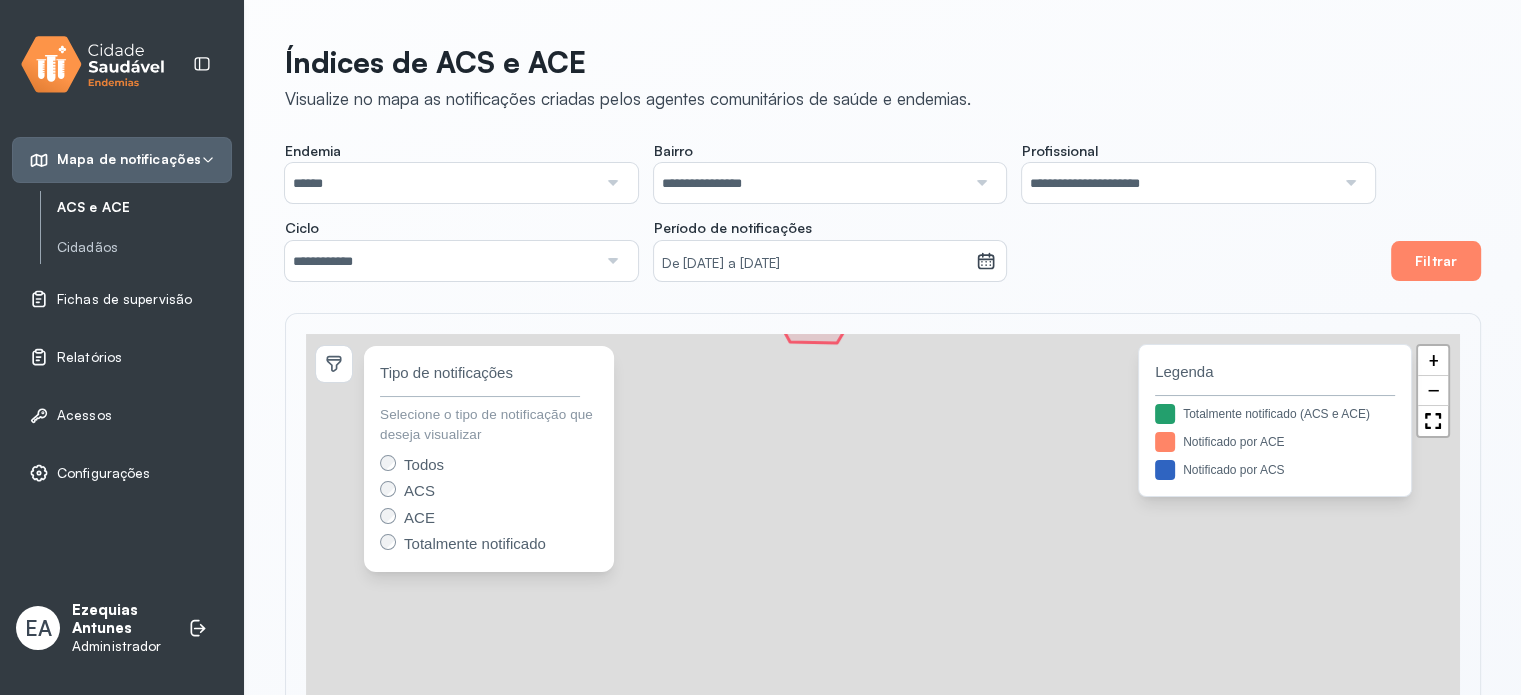 click on "**********" 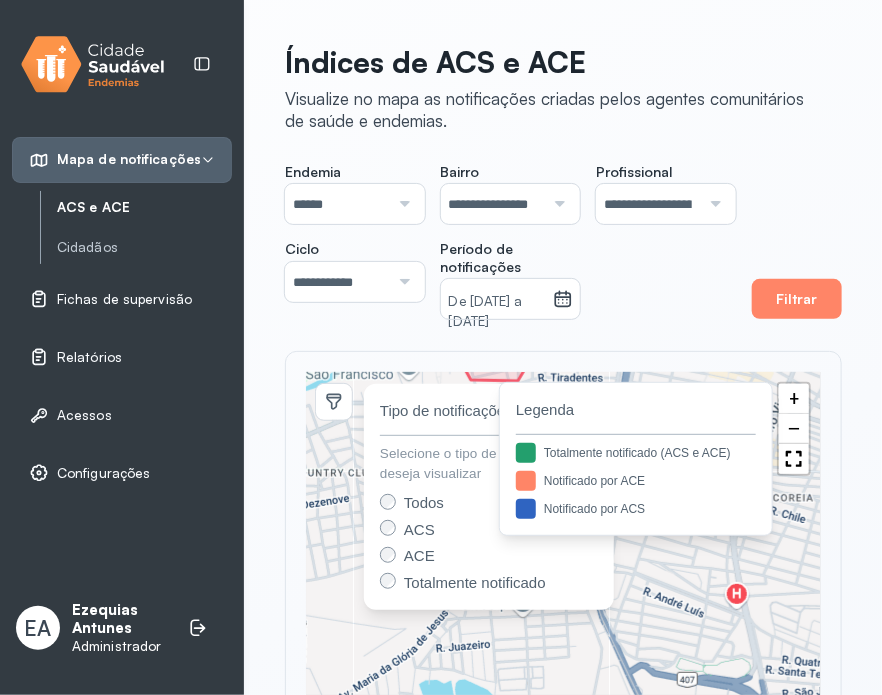 click on "Relatórios" at bounding box center [122, 357] 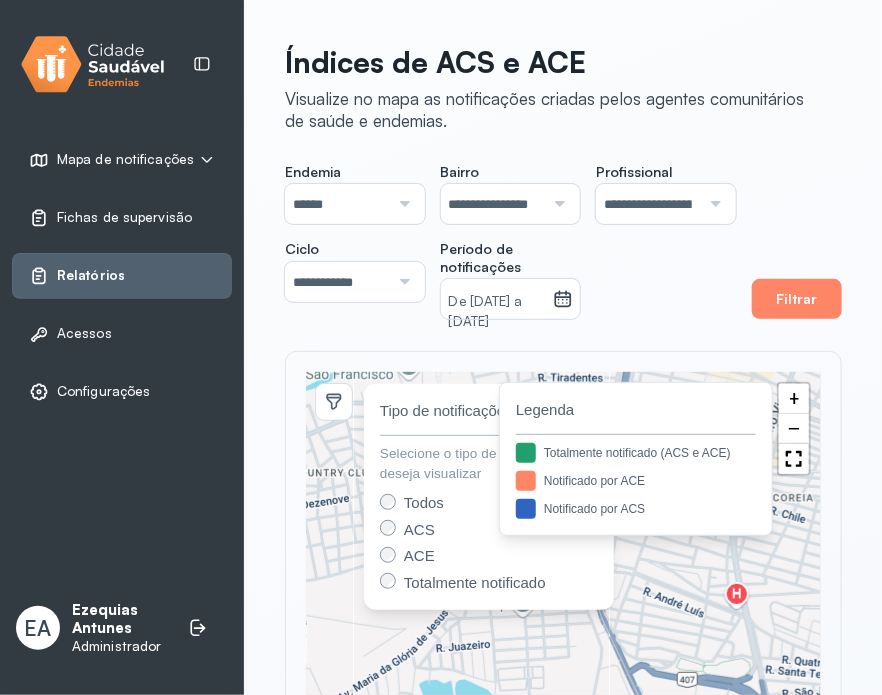 click on "Relatórios" at bounding box center (122, 276) 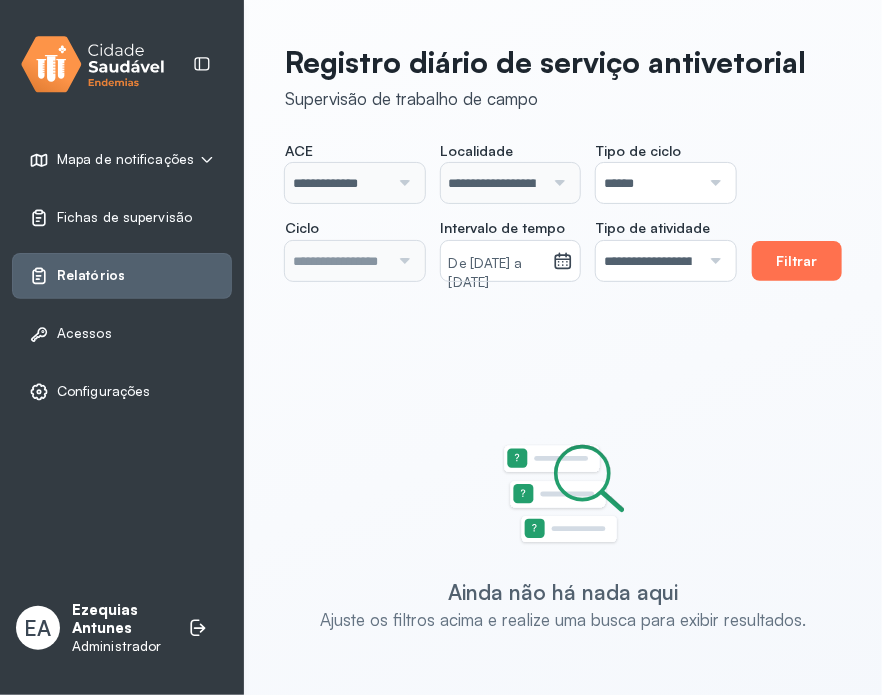 click on "Filtrar" at bounding box center (797, 261) 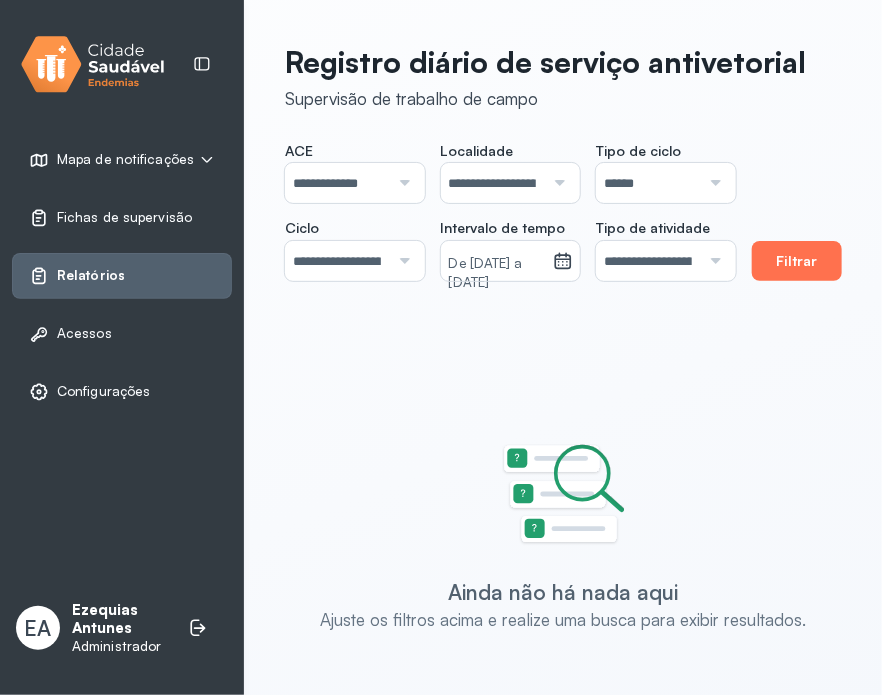 click on "Filtrar" at bounding box center [797, 261] 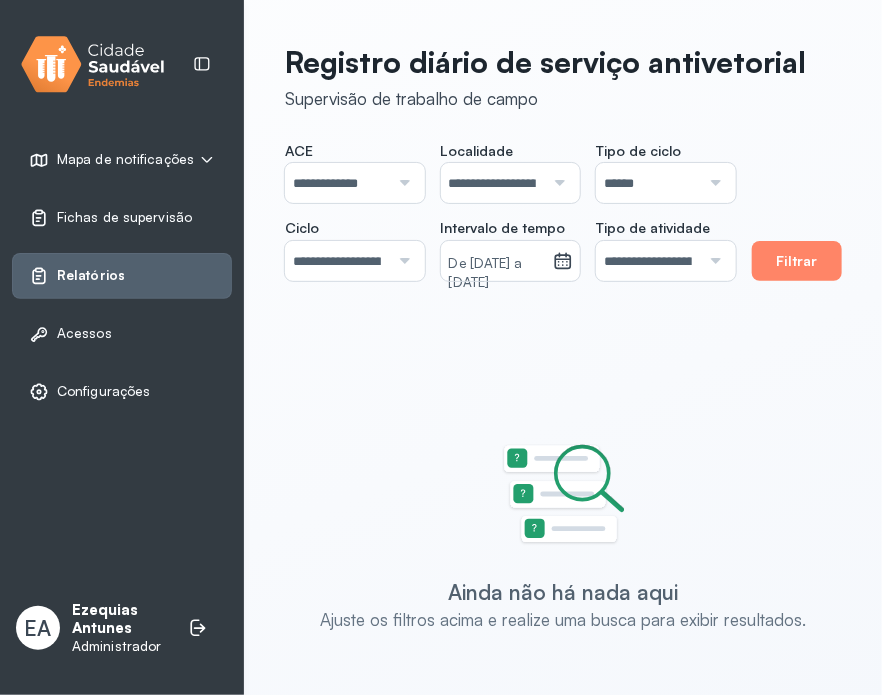 click on "******" 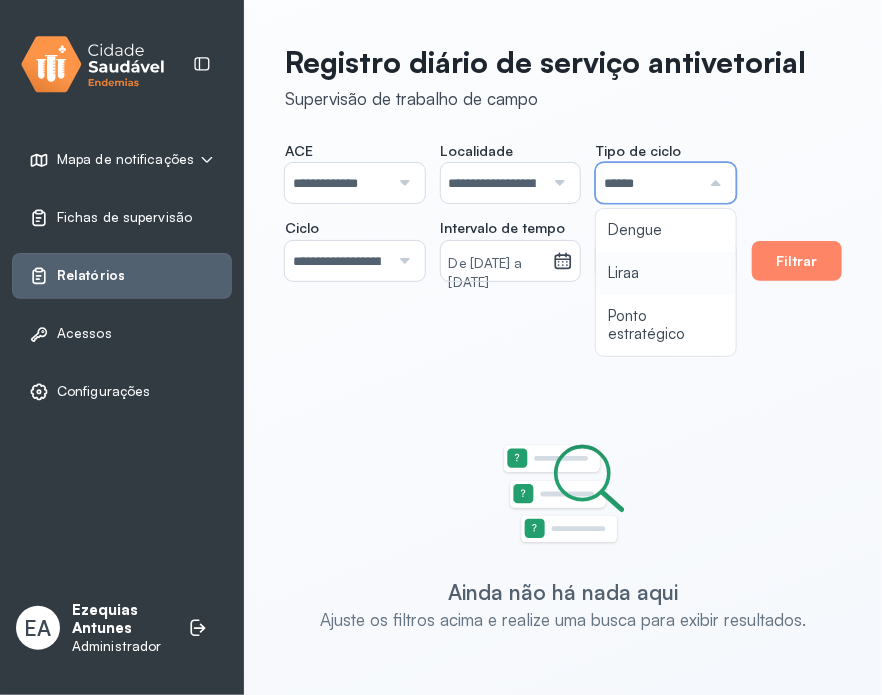 type on "**********" 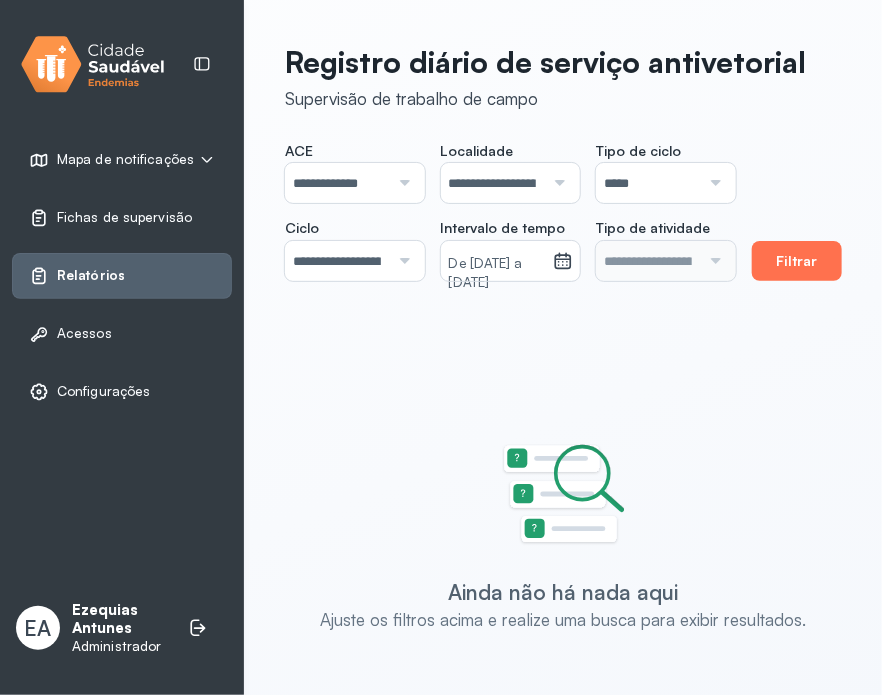 click on "**********" at bounding box center (510, 211) 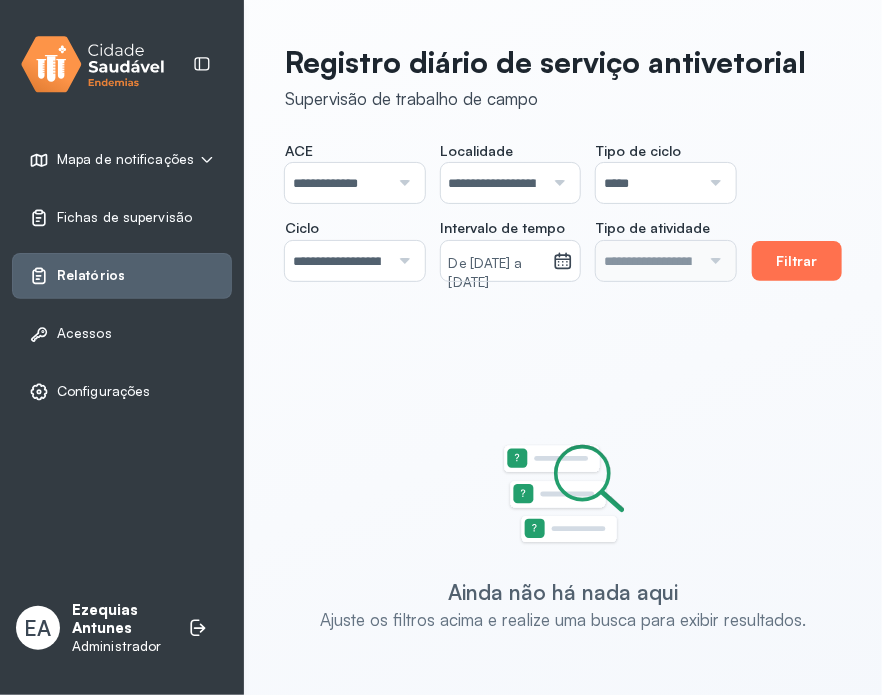 click on "Filtrar" at bounding box center (797, 261) 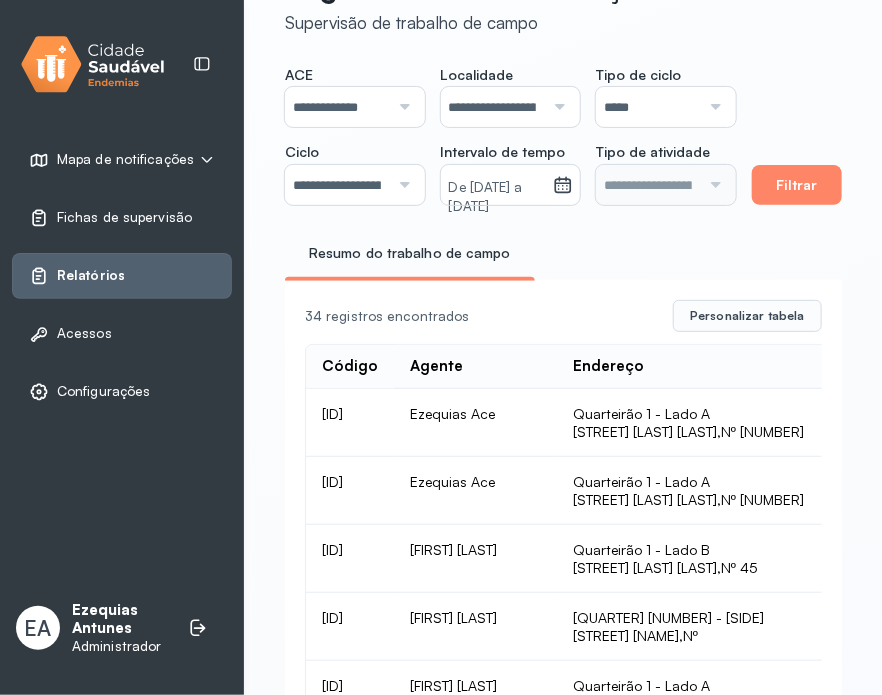 scroll, scrollTop: 200, scrollLeft: 0, axis: vertical 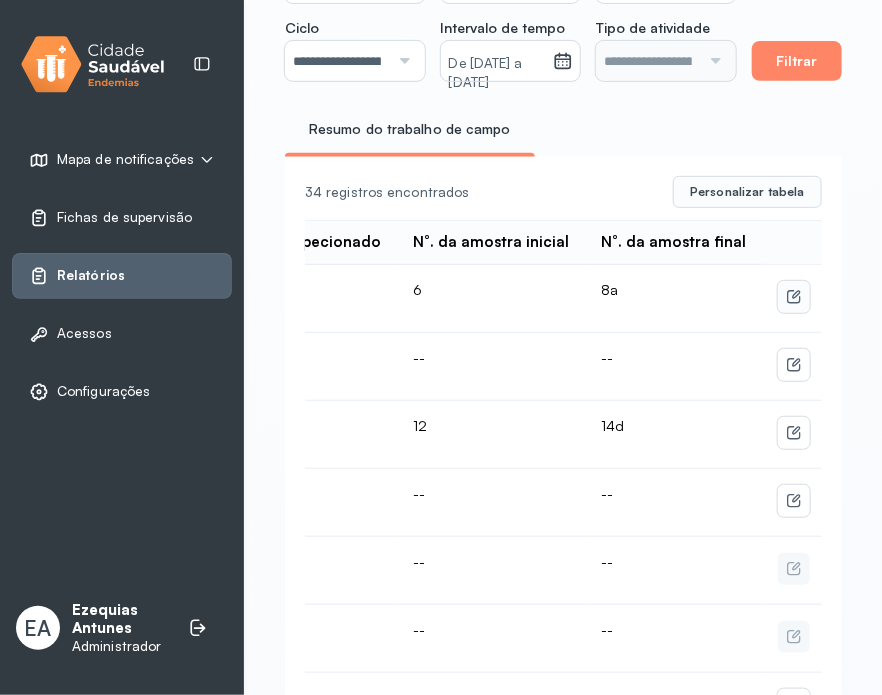 click 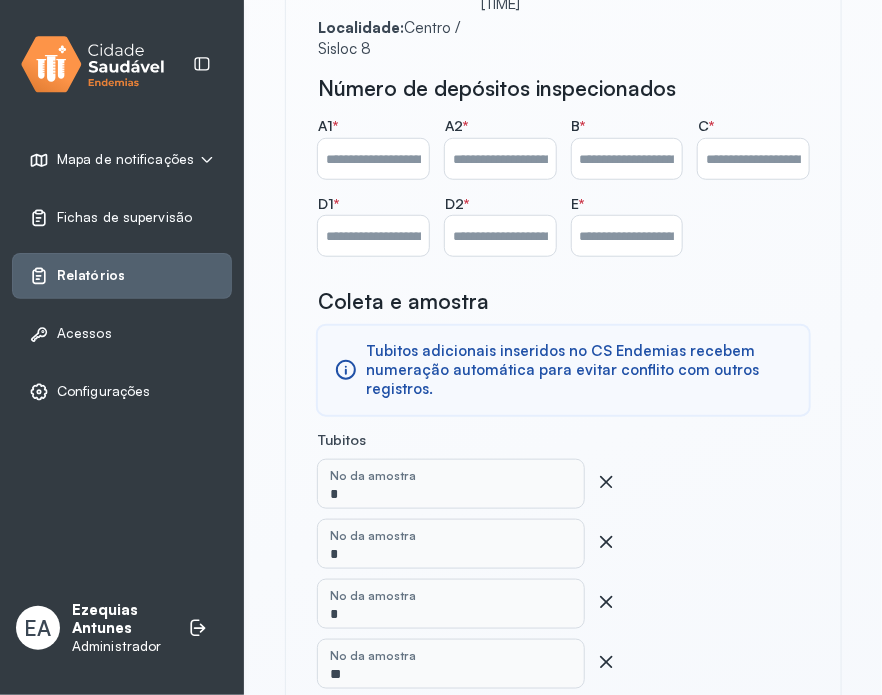 scroll, scrollTop: 637, scrollLeft: 0, axis: vertical 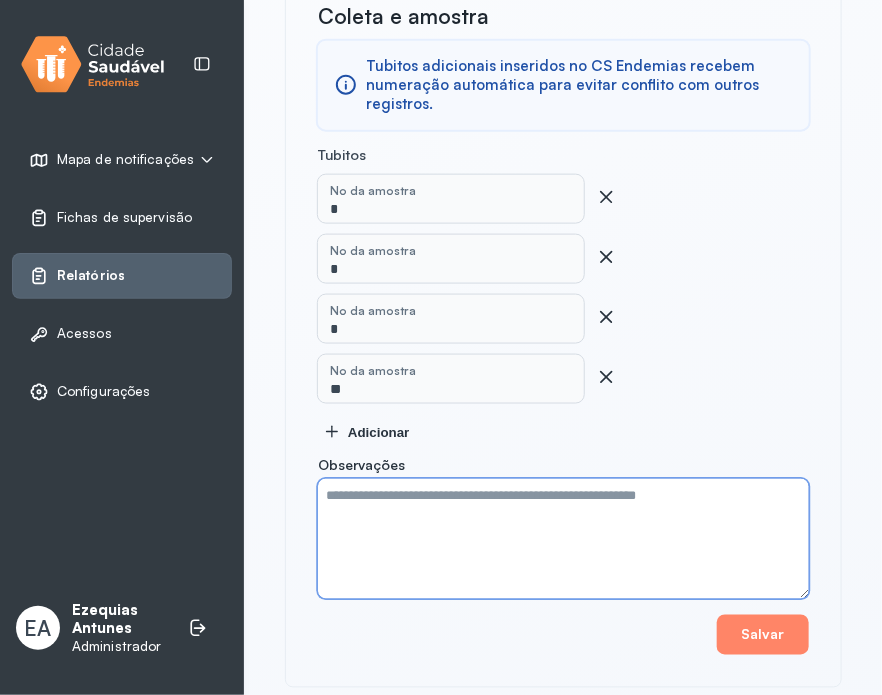 click at bounding box center (563, 539) 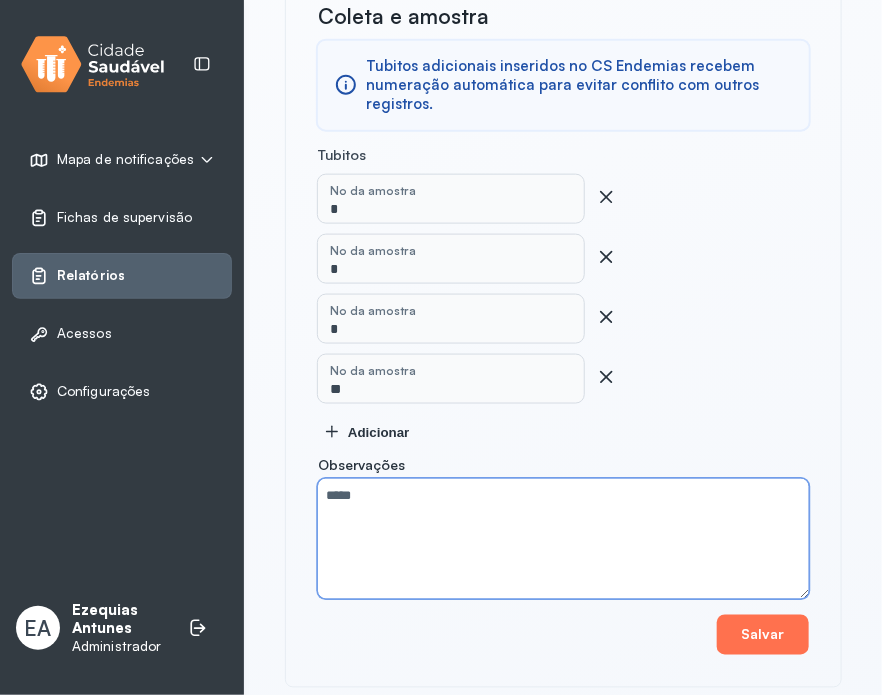 type on "*****" 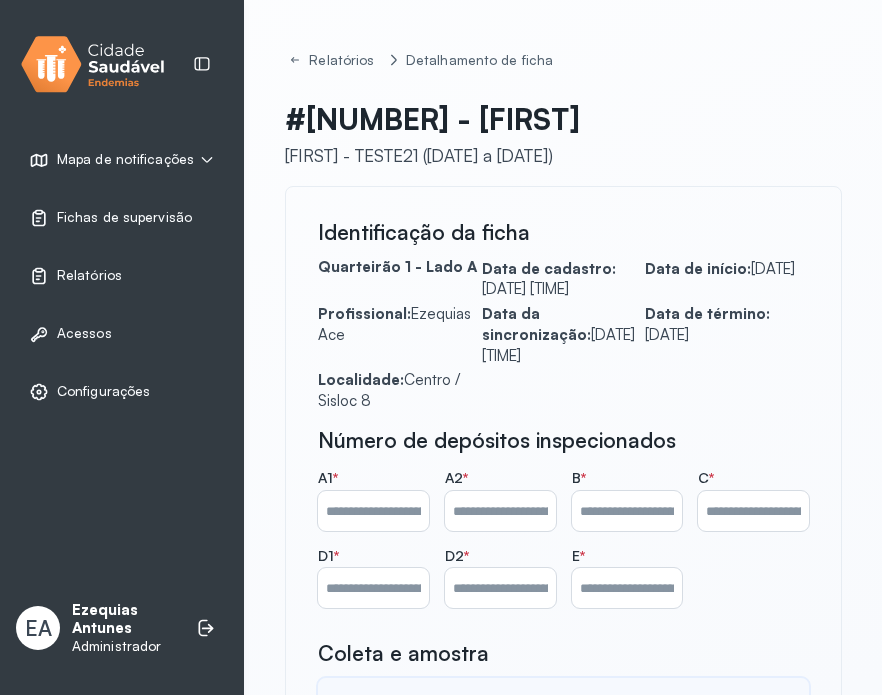 scroll, scrollTop: 636, scrollLeft: 0, axis: vertical 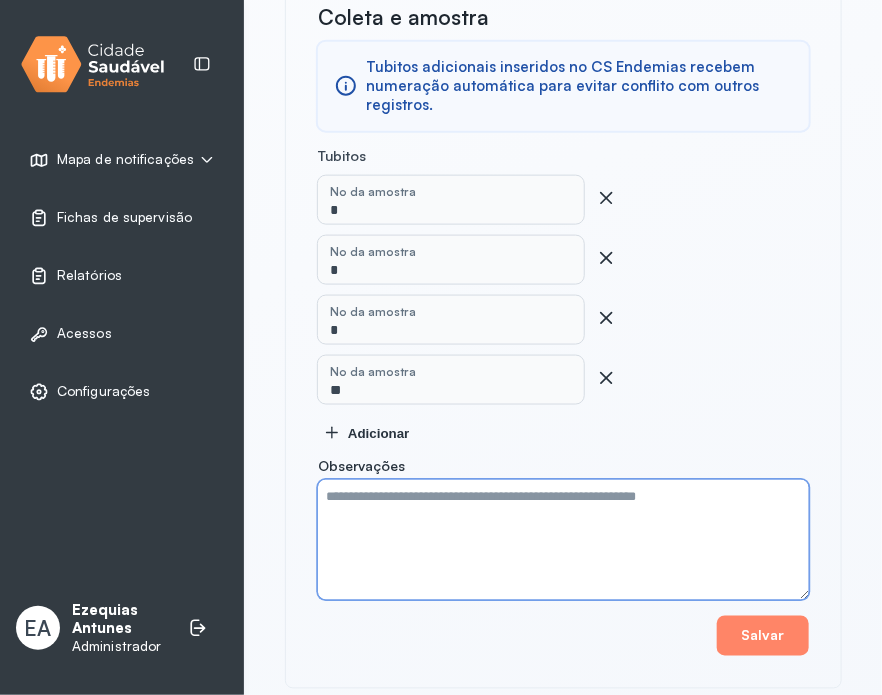 click at bounding box center (563, 540) 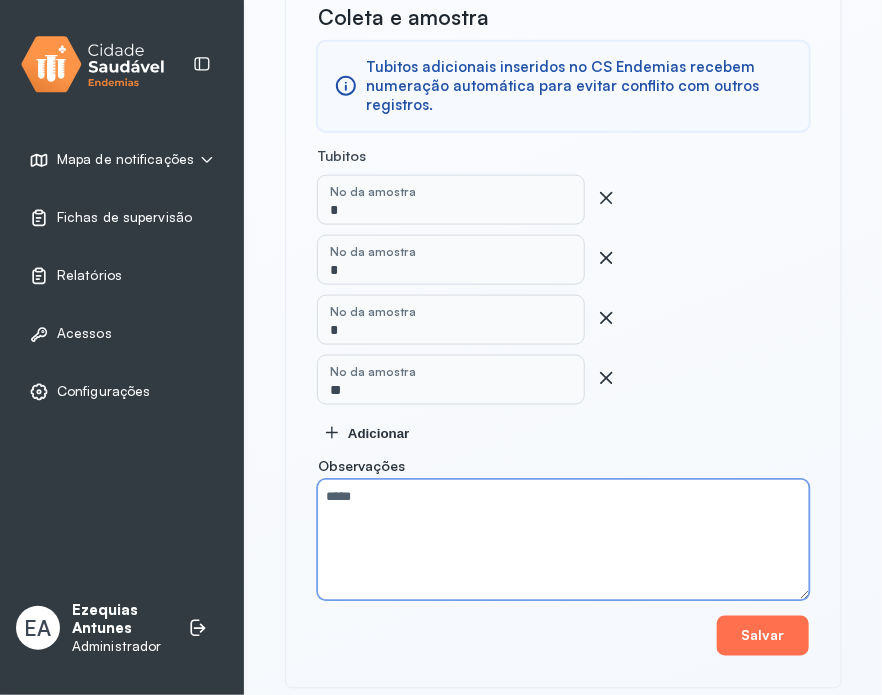type on "*****" 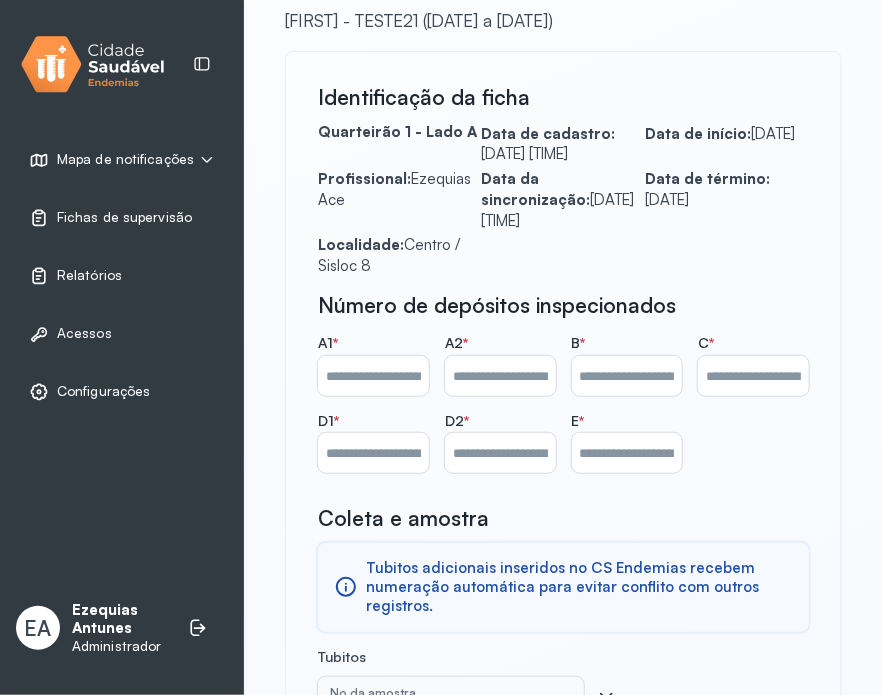 scroll, scrollTop: 0, scrollLeft: 0, axis: both 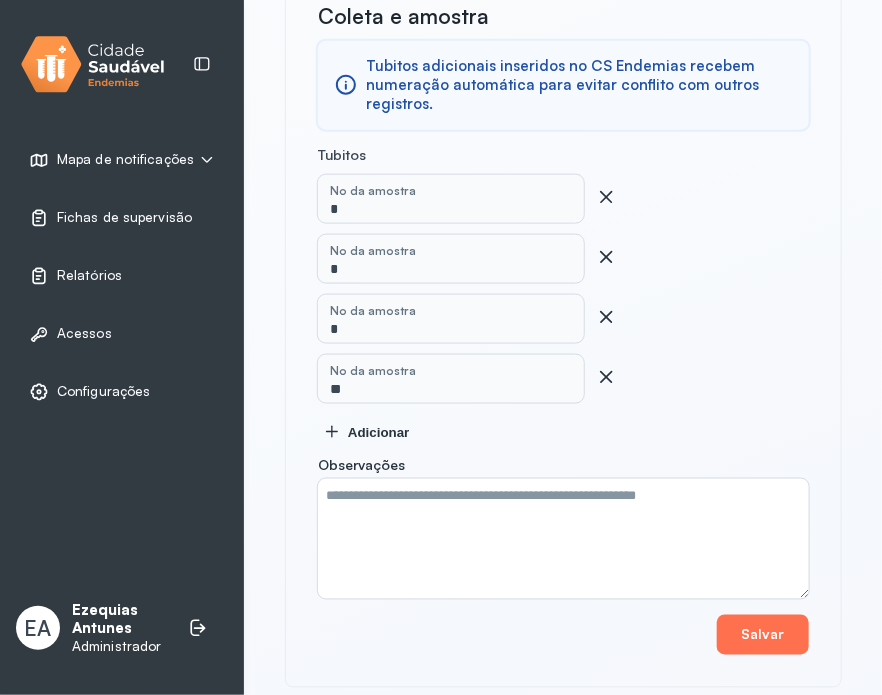 click on "Salvar" at bounding box center (763, 635) 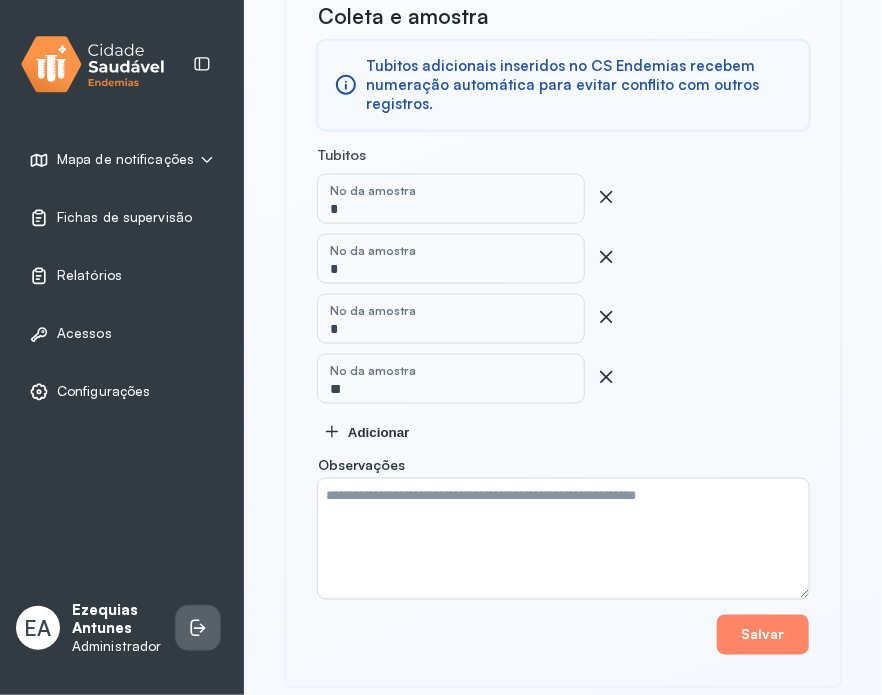 click 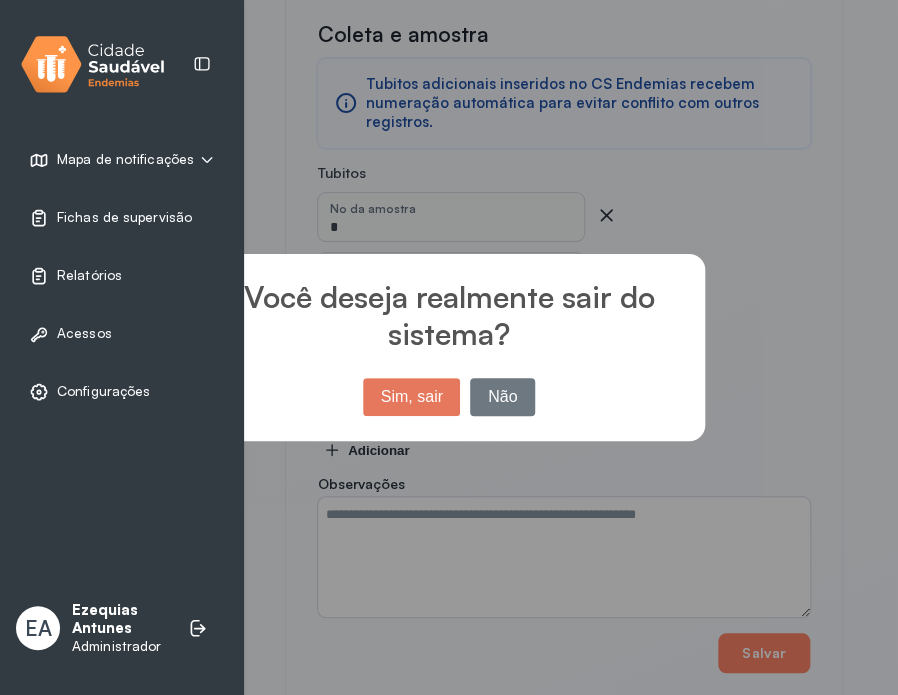 click on "Sim, sair" at bounding box center [411, 397] 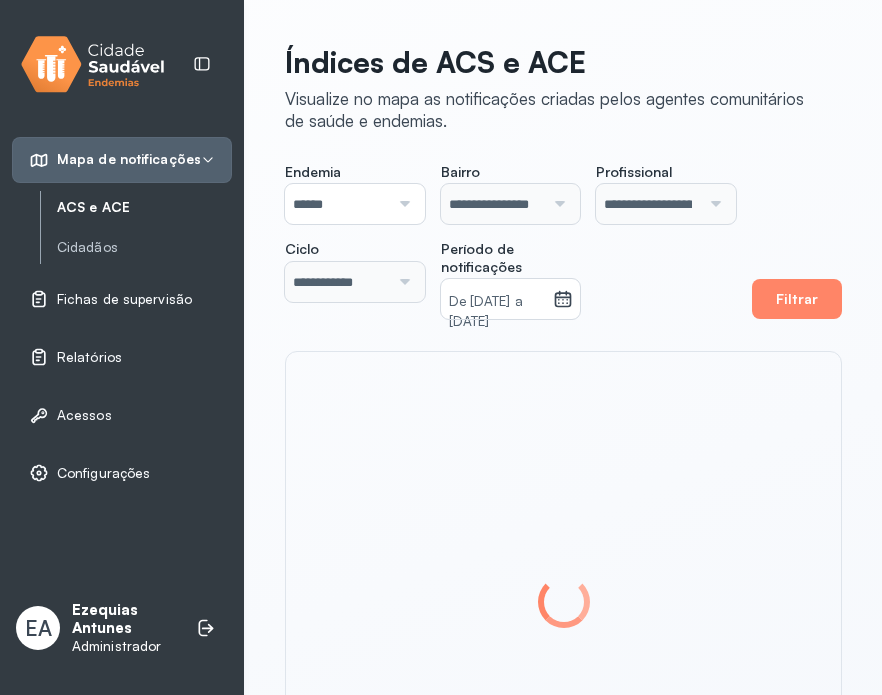 scroll, scrollTop: 0, scrollLeft: 0, axis: both 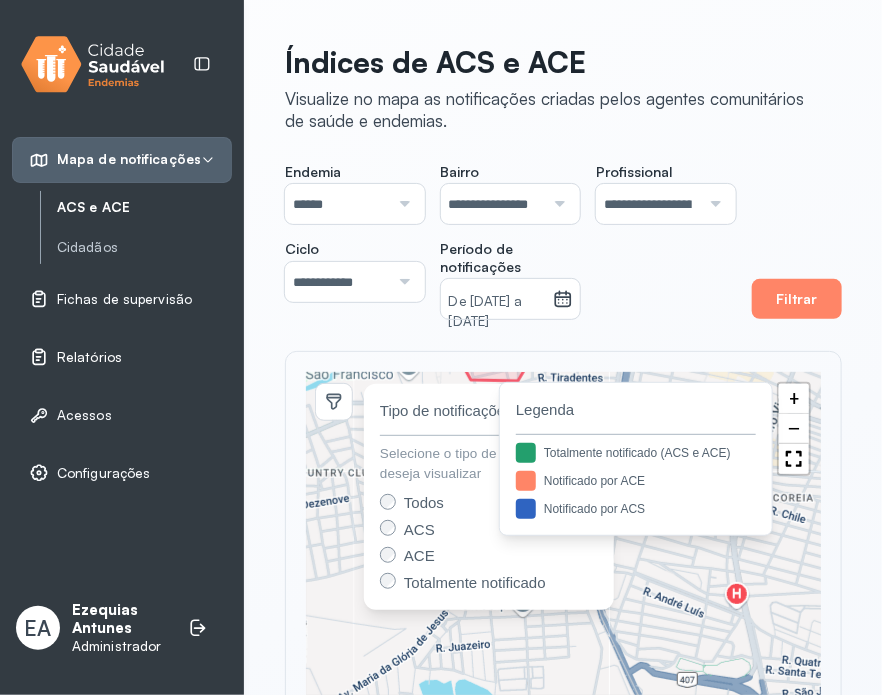 click on "Relatórios" at bounding box center (89, 357) 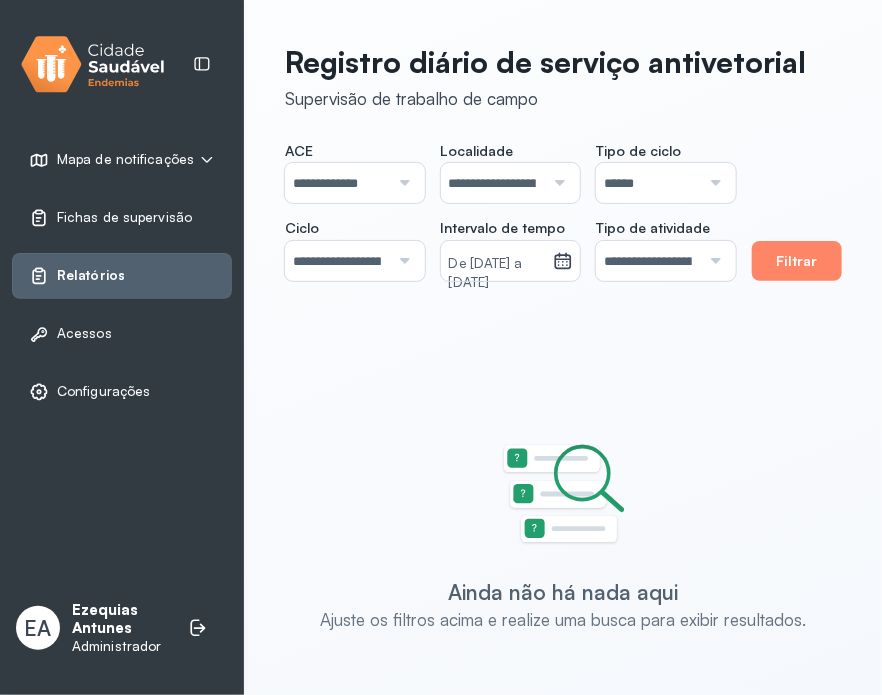 click on "******" at bounding box center [648, 183] 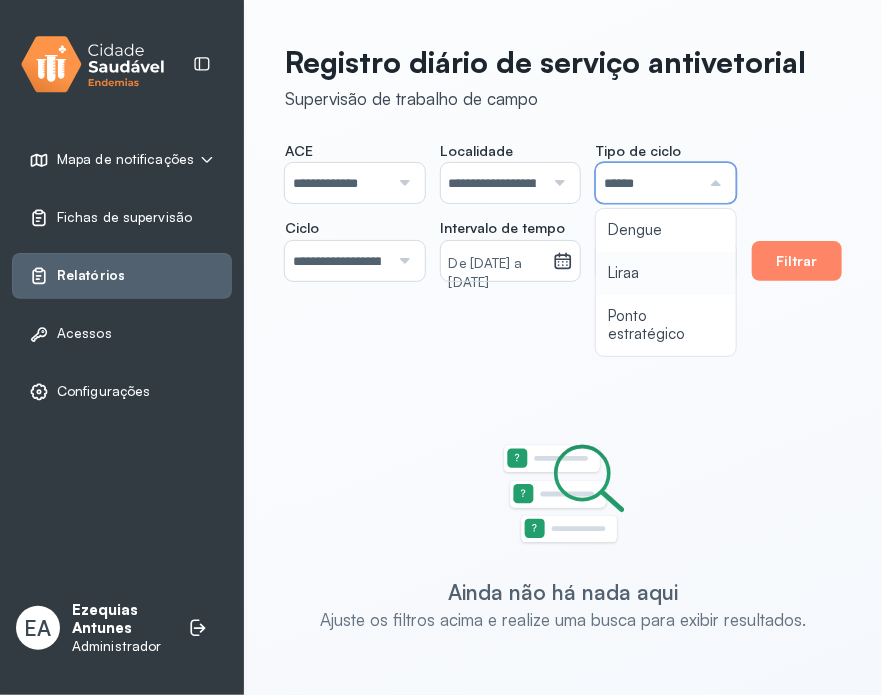 type on "**********" 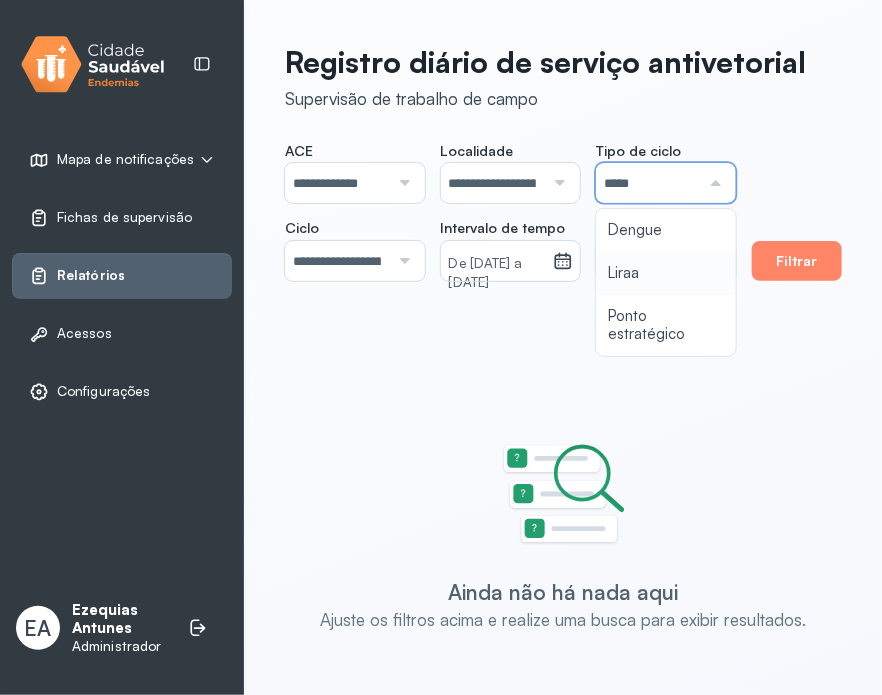click on "**********" at bounding box center (510, 211) 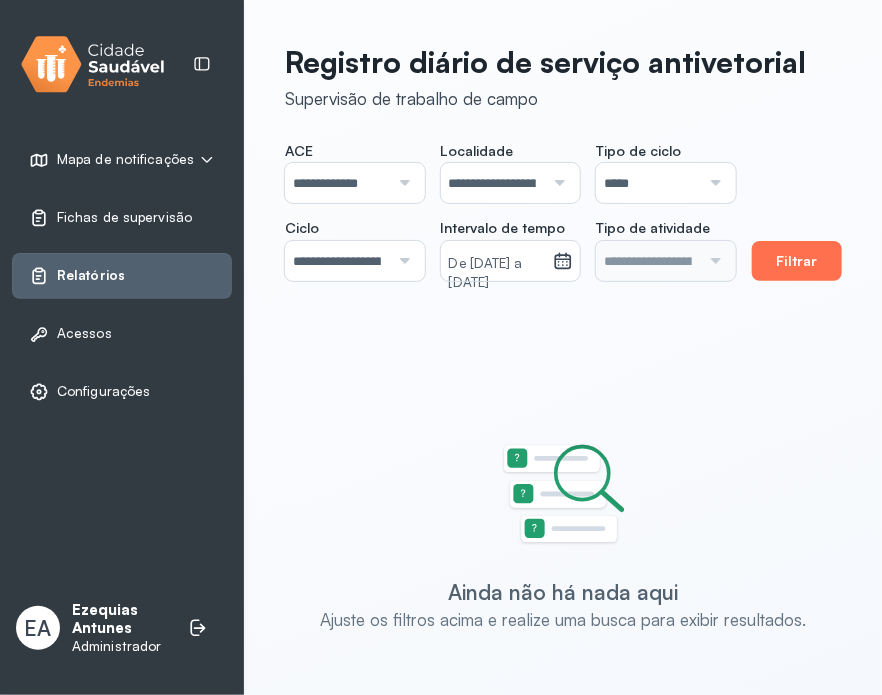 click on "Filtrar" at bounding box center (797, 261) 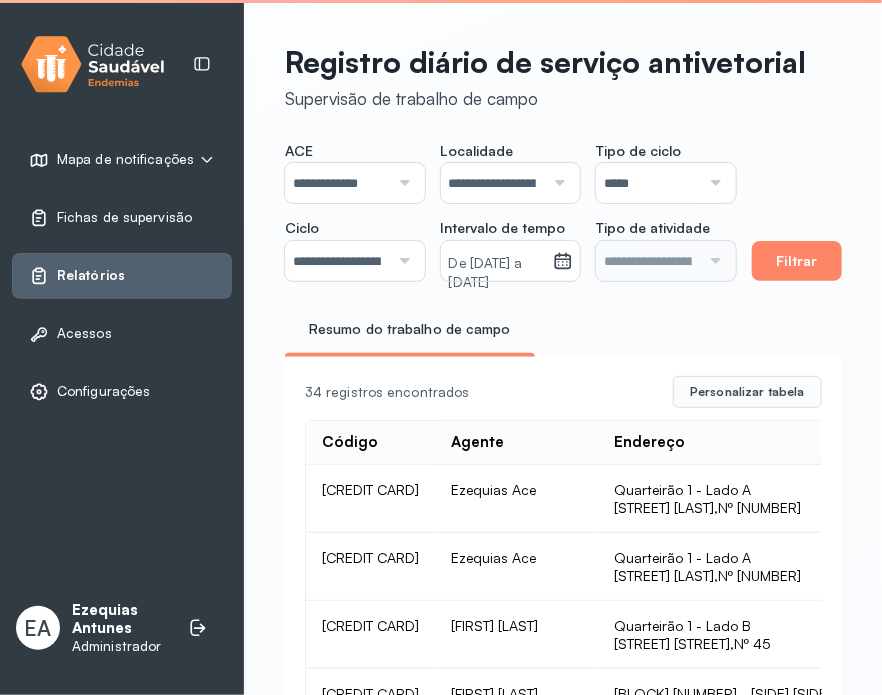 type 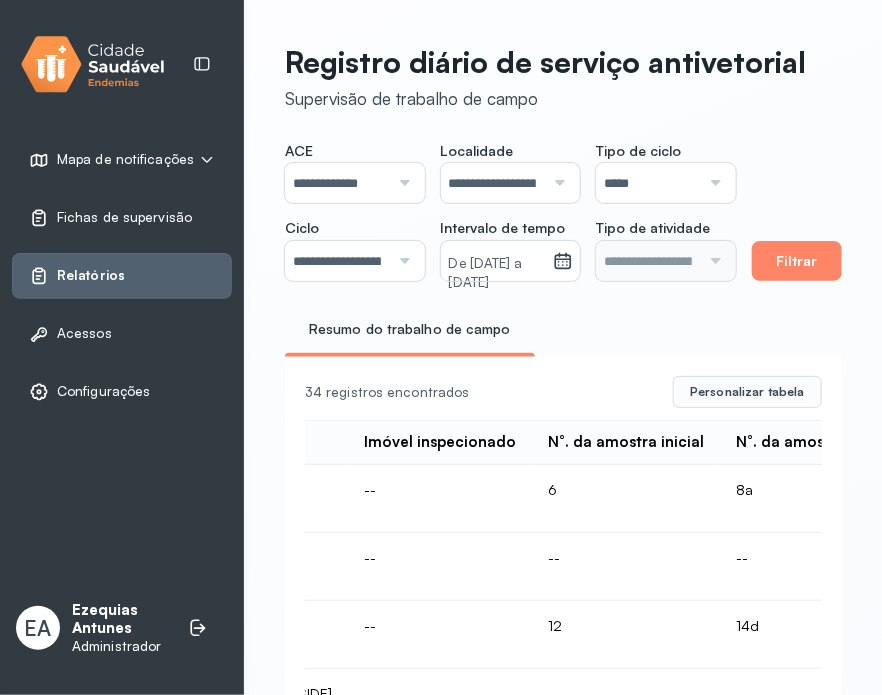 scroll, scrollTop: 0, scrollLeft: 607, axis: horizontal 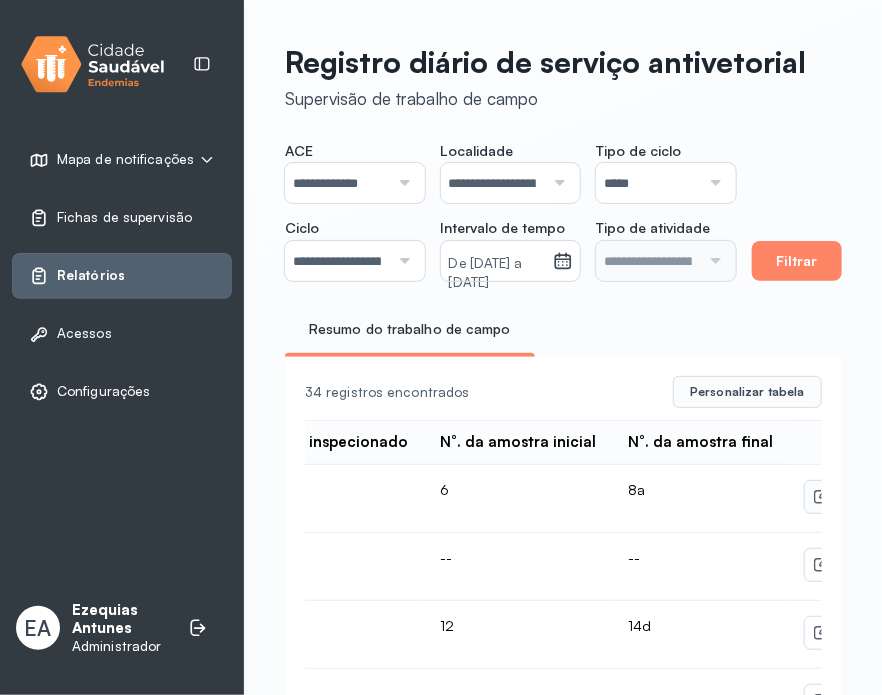 click 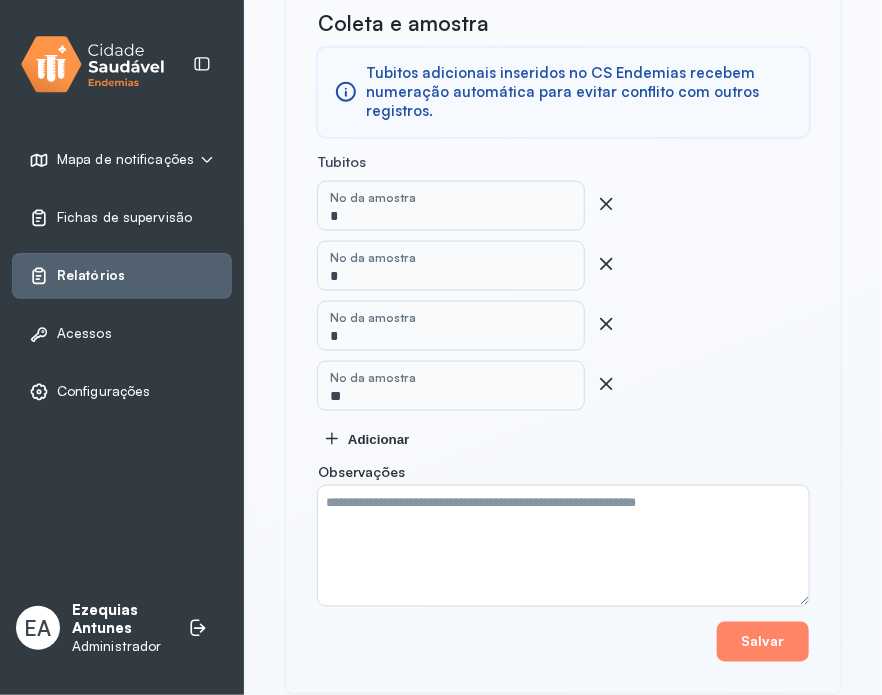 scroll, scrollTop: 637, scrollLeft: 0, axis: vertical 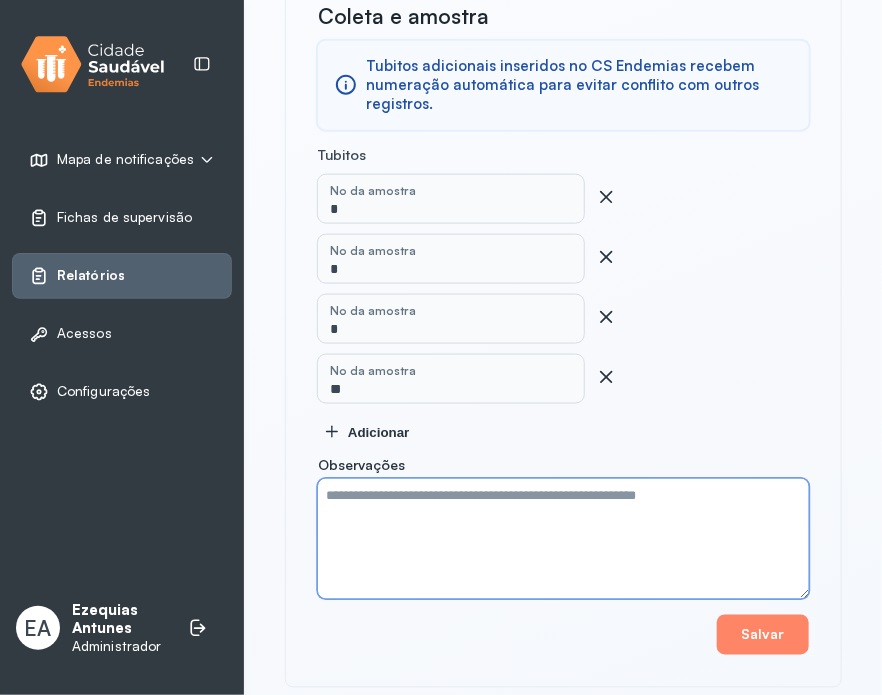 click at bounding box center (563, 539) 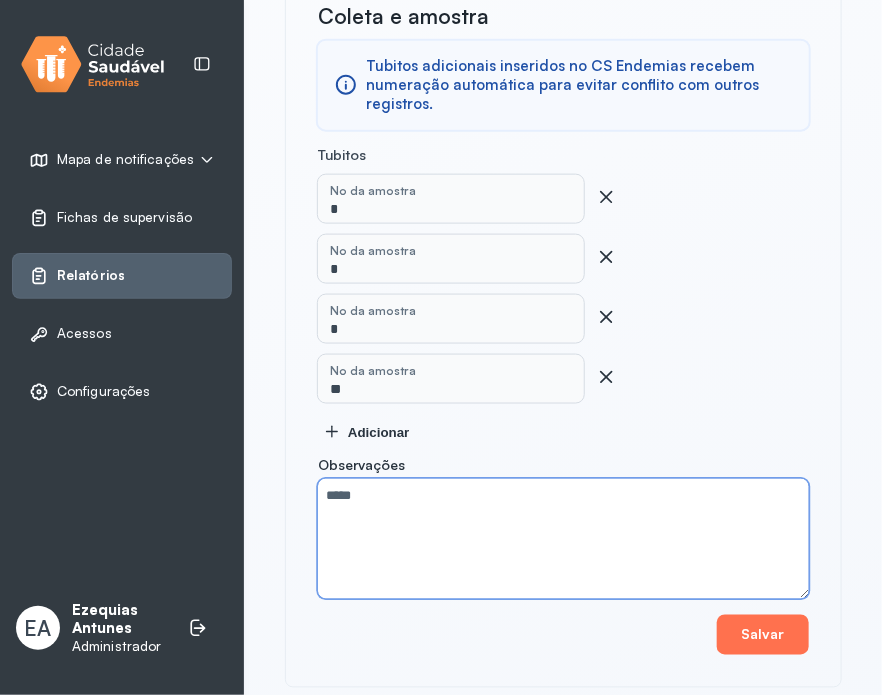 type on "*****" 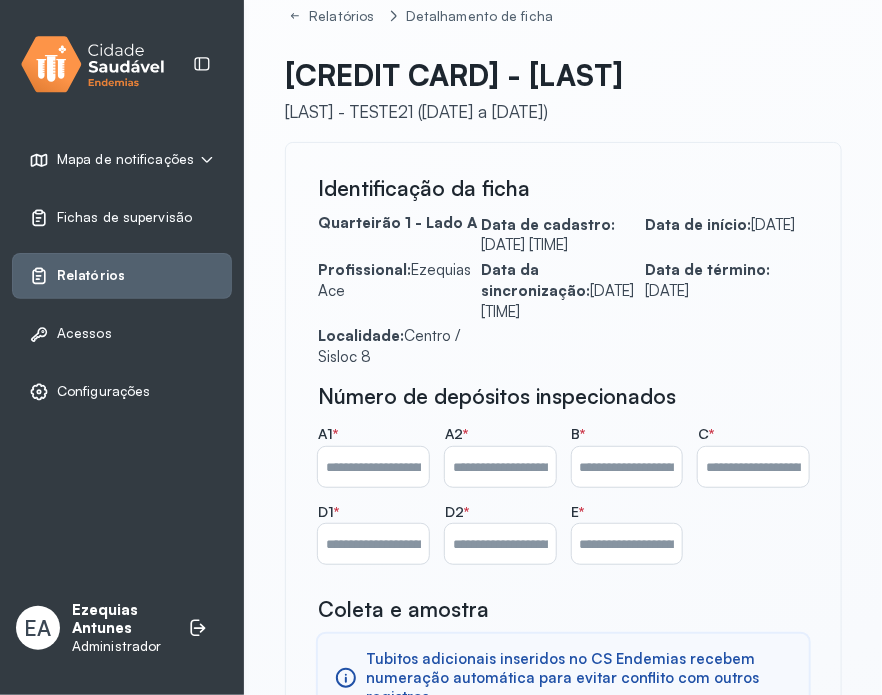 scroll, scrollTop: 0, scrollLeft: 0, axis: both 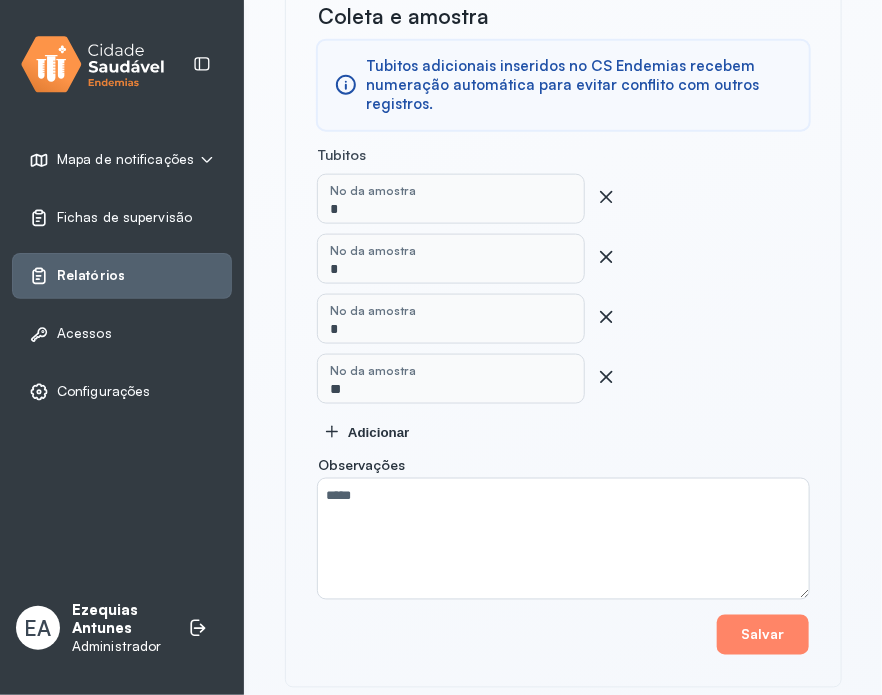 click on "Salvar" at bounding box center (563, 635) 